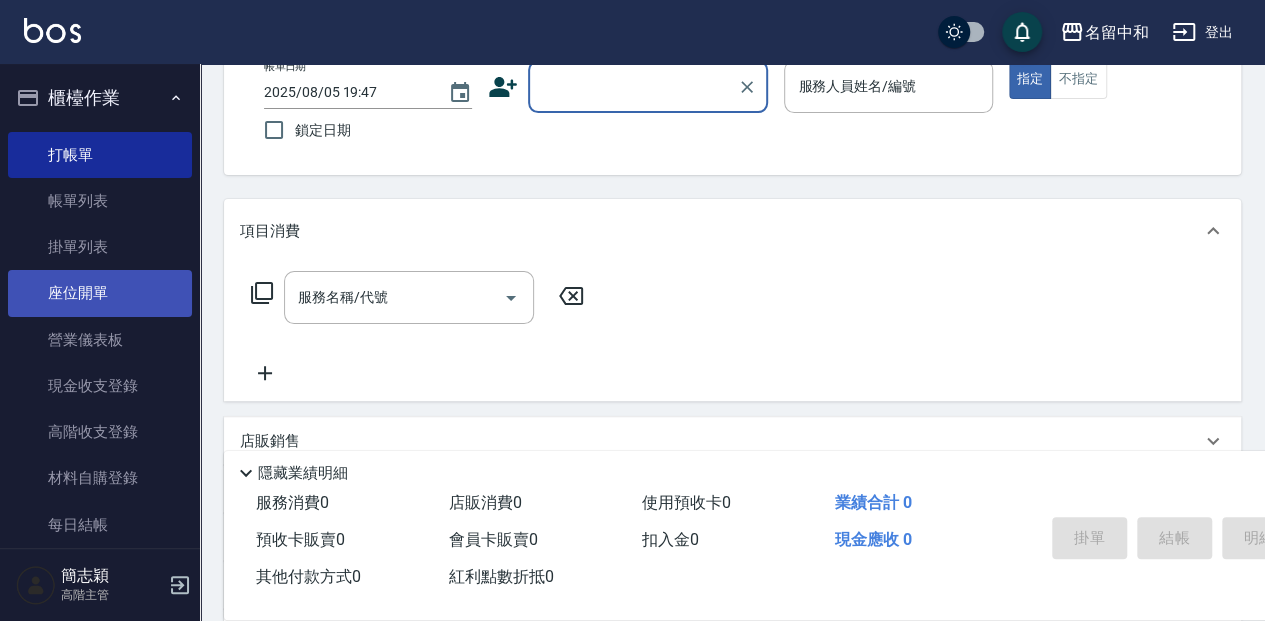 scroll, scrollTop: 133, scrollLeft: 0, axis: vertical 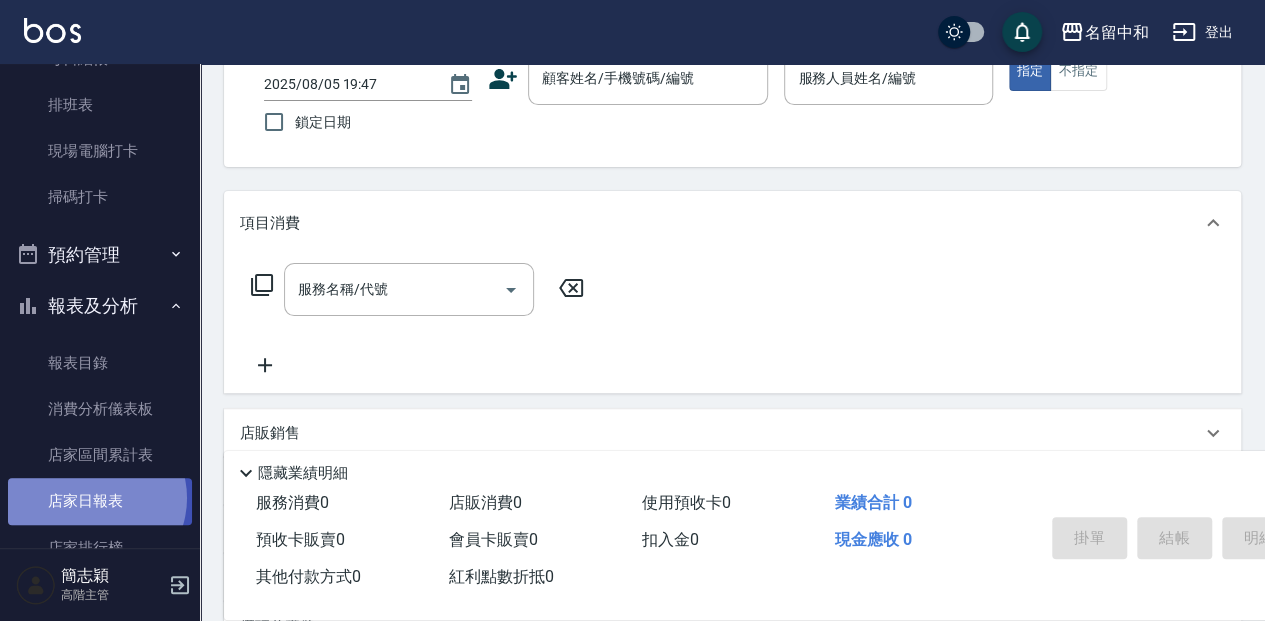 click on "店家日報表" at bounding box center (100, 501) 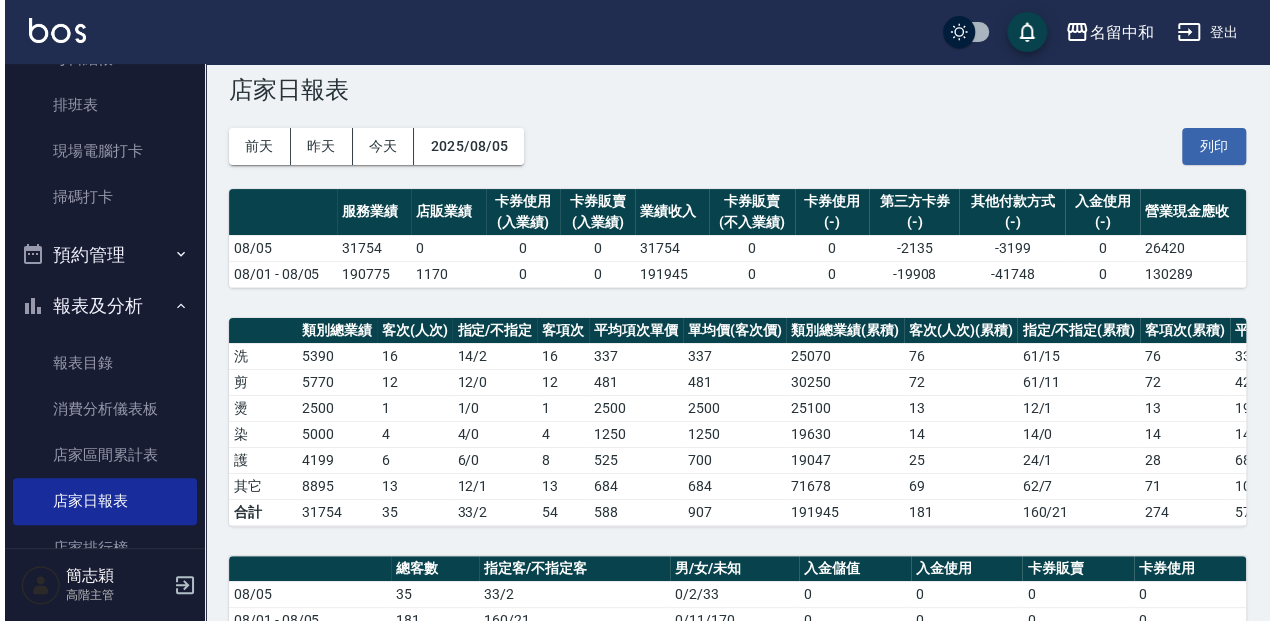 scroll, scrollTop: 0, scrollLeft: 0, axis: both 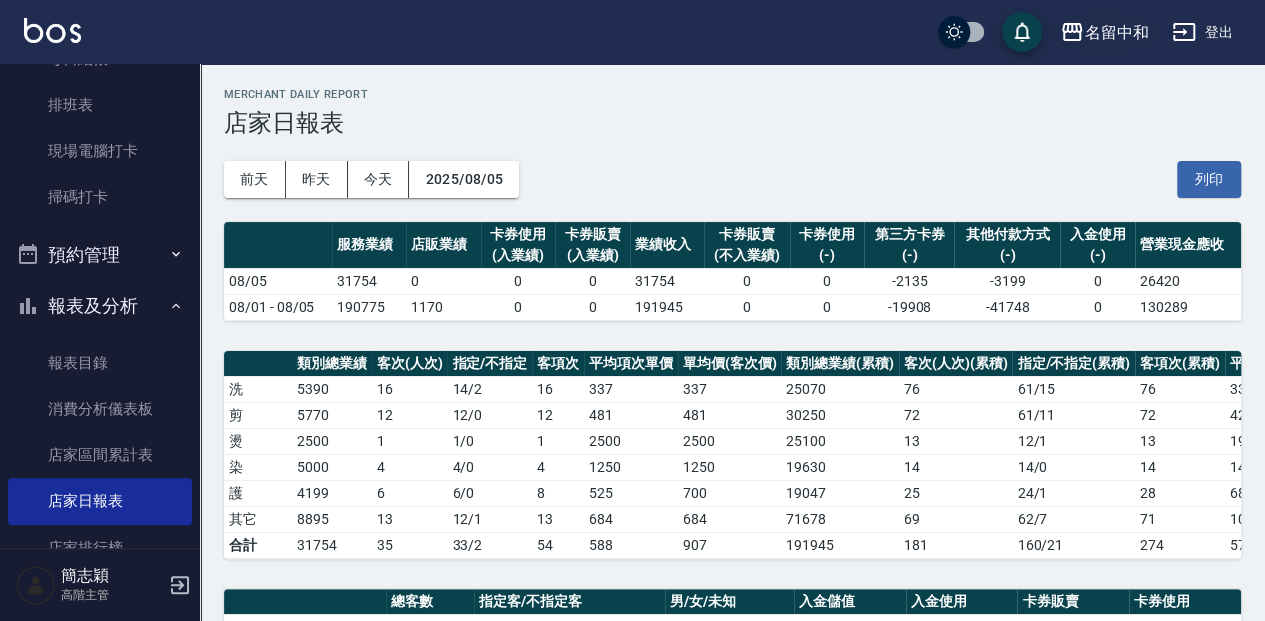 click 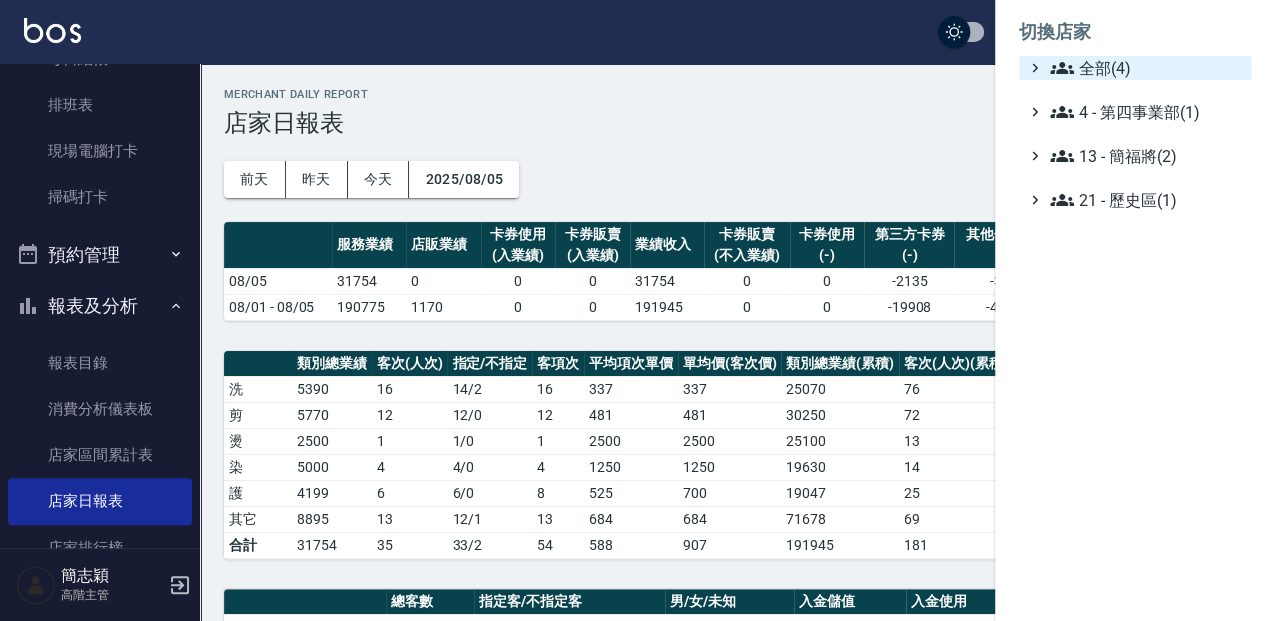 click 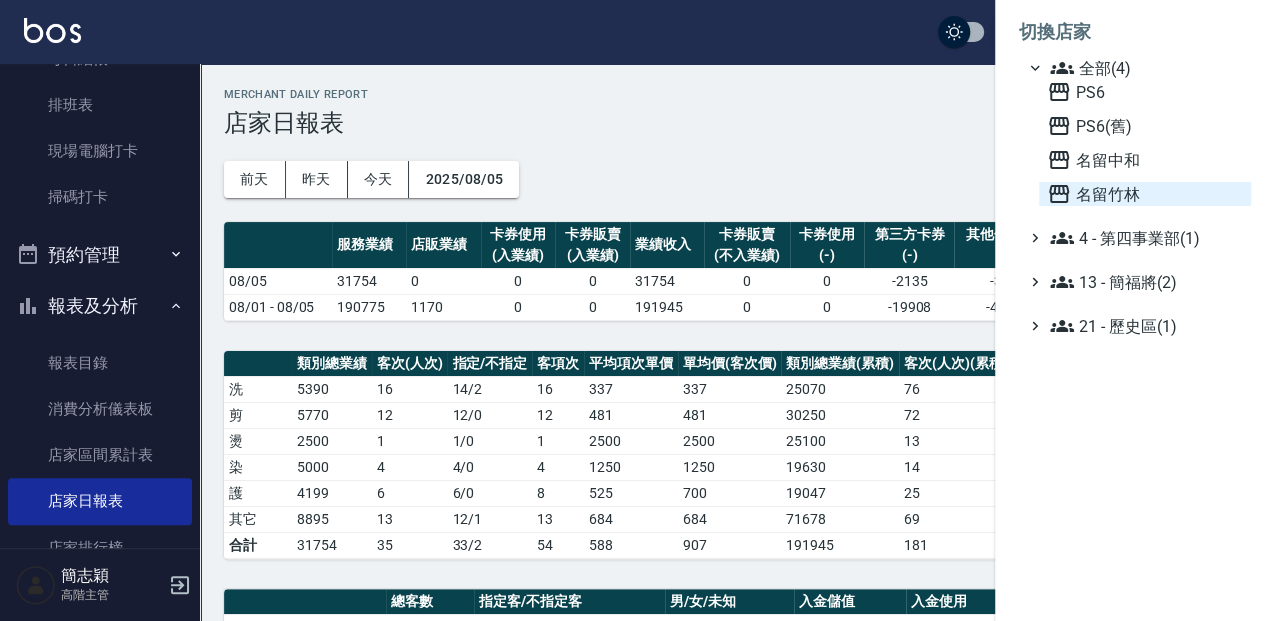 click 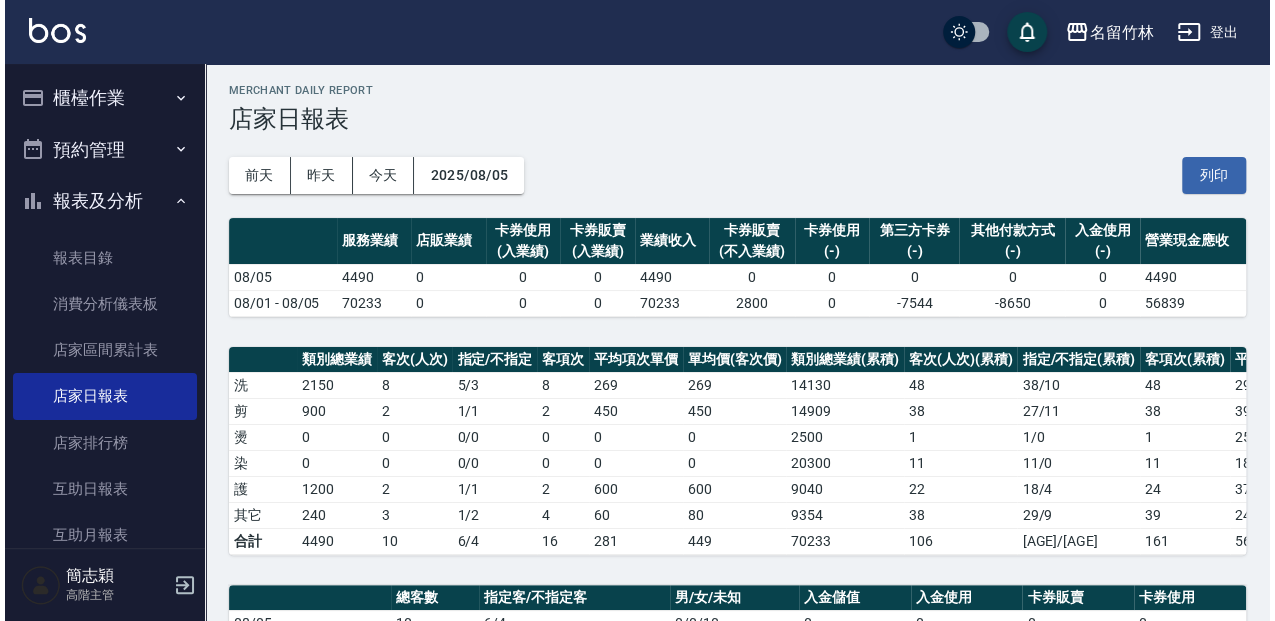 scroll, scrollTop: 0, scrollLeft: 0, axis: both 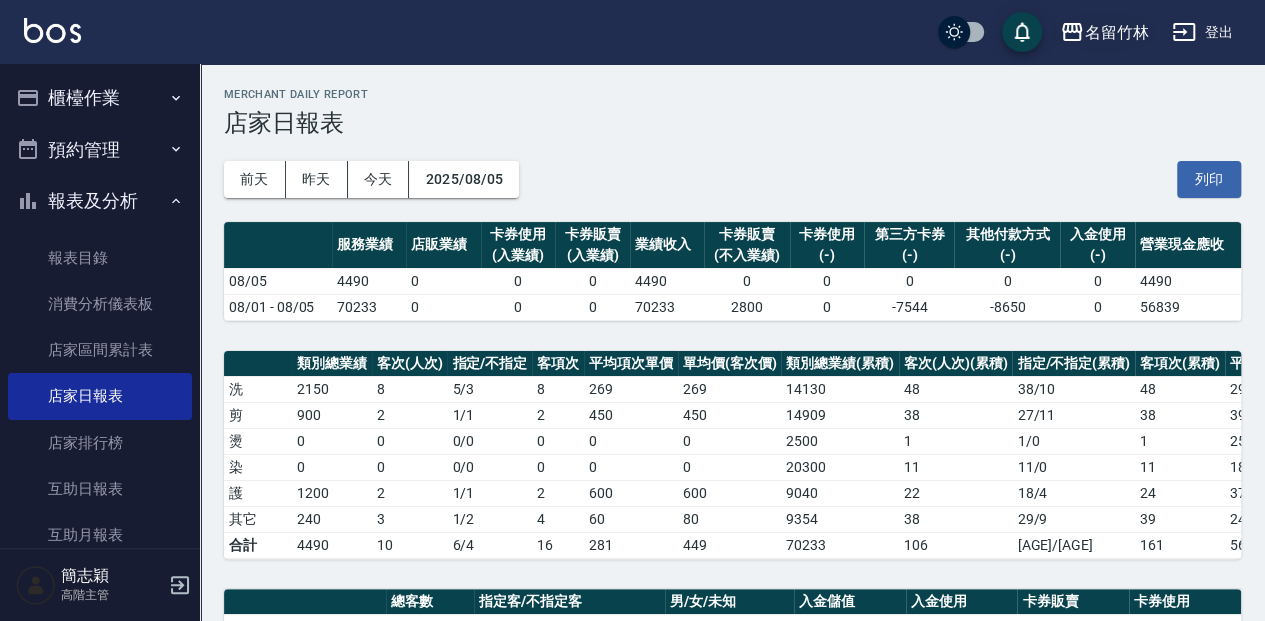 click 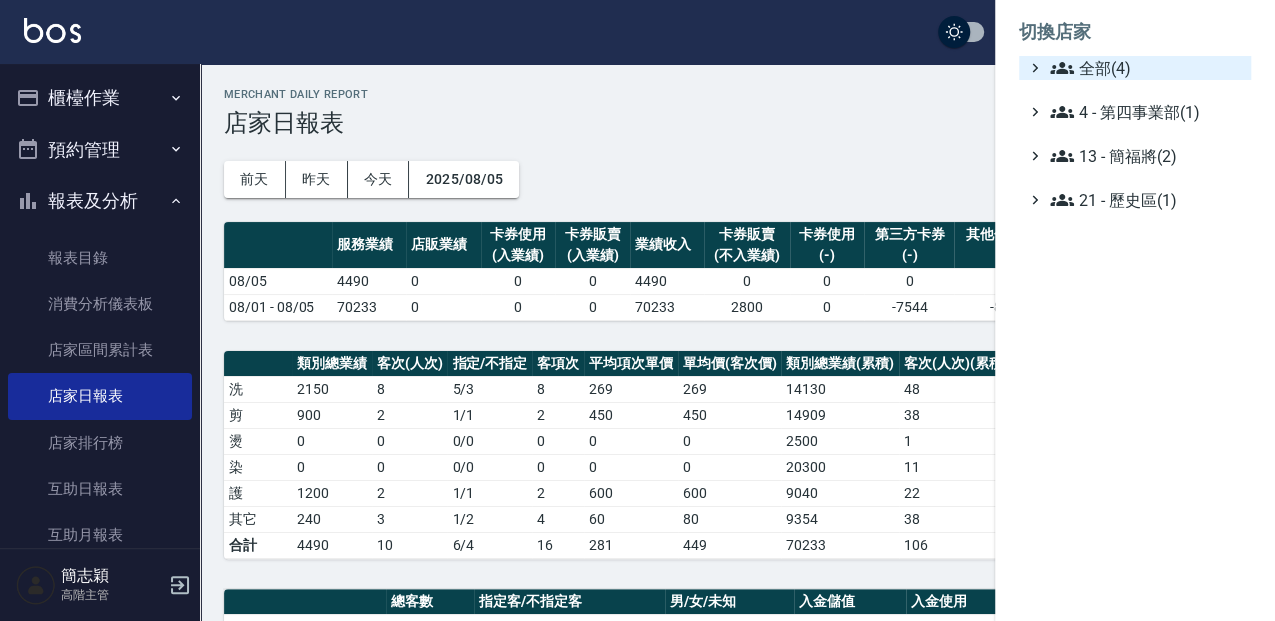 click 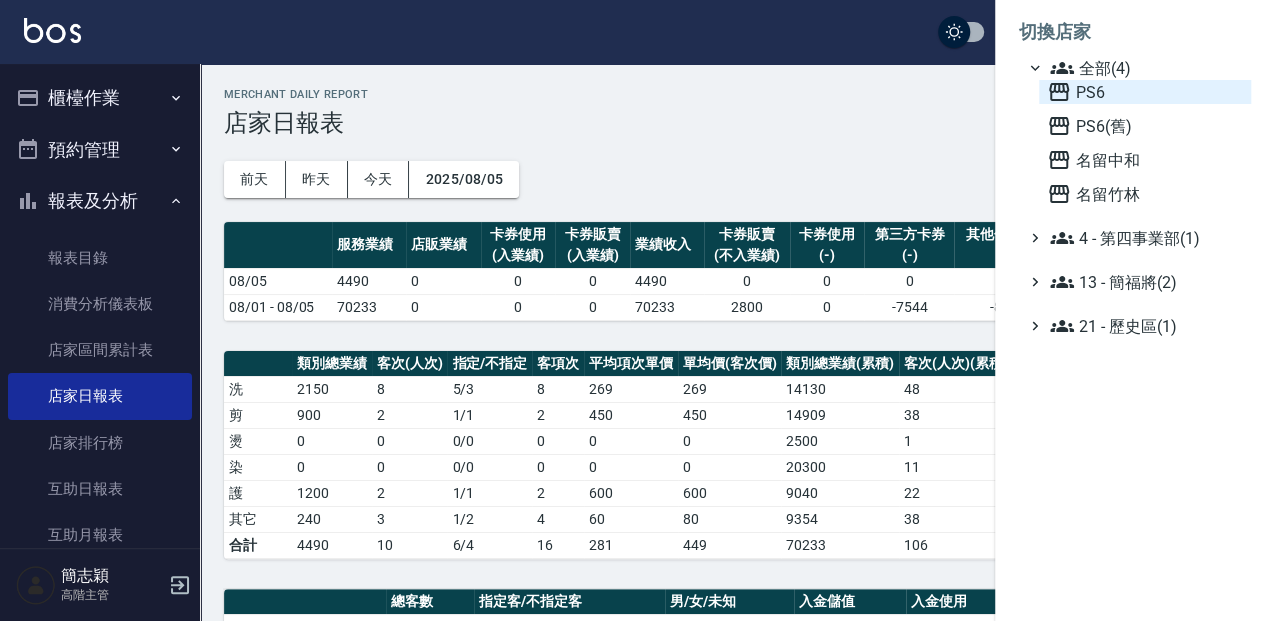 click 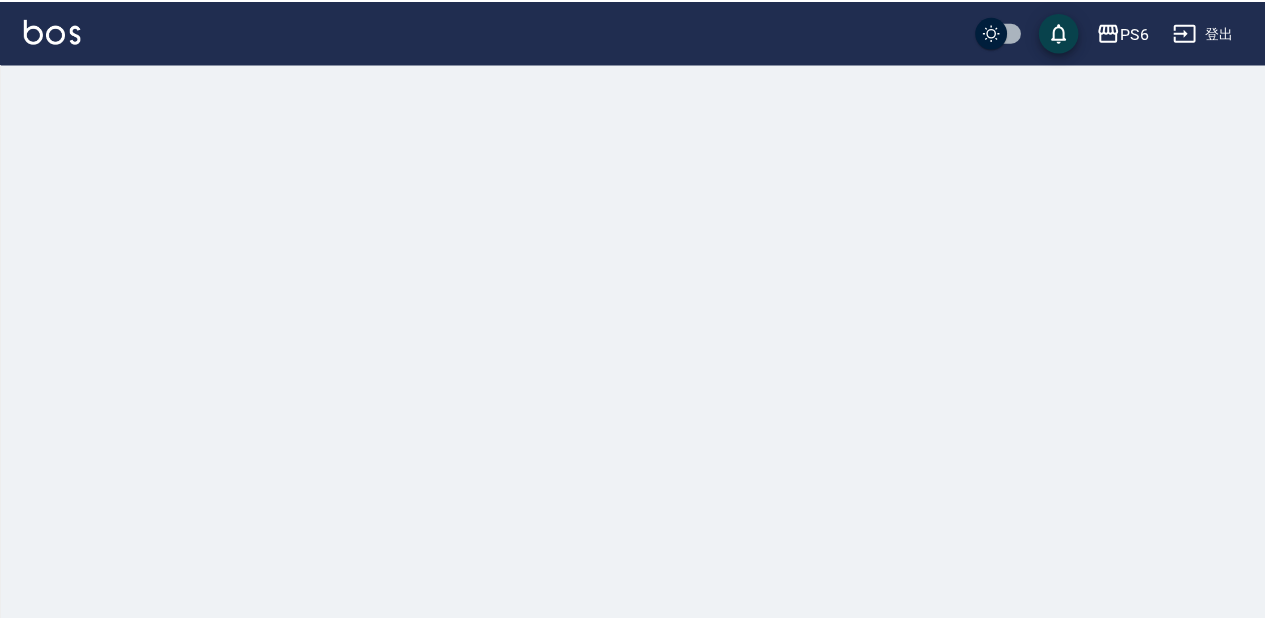 scroll, scrollTop: 0, scrollLeft: 0, axis: both 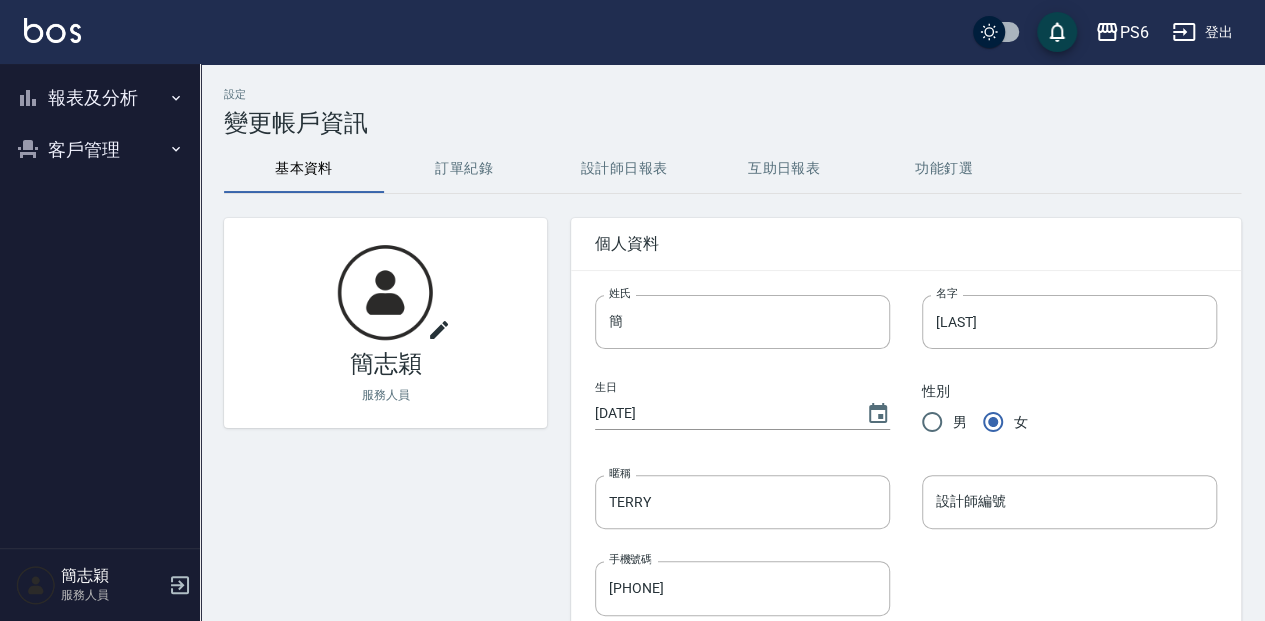 click 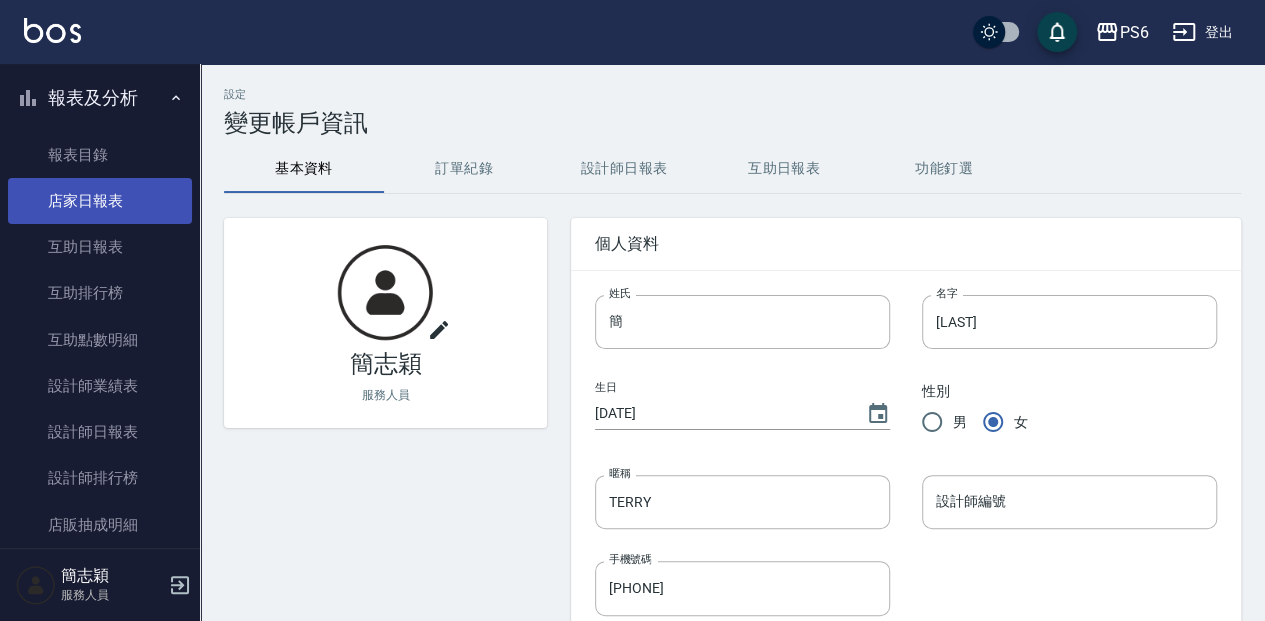 click on "店家日報表" at bounding box center (100, 201) 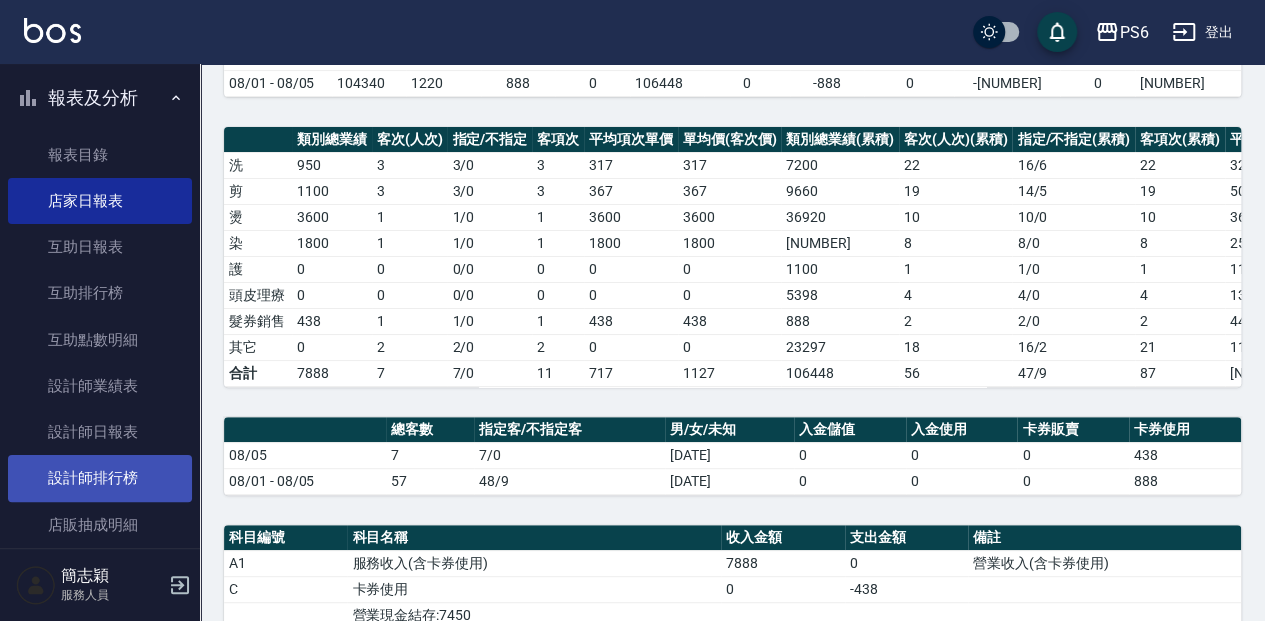 scroll, scrollTop: 266, scrollLeft: 0, axis: vertical 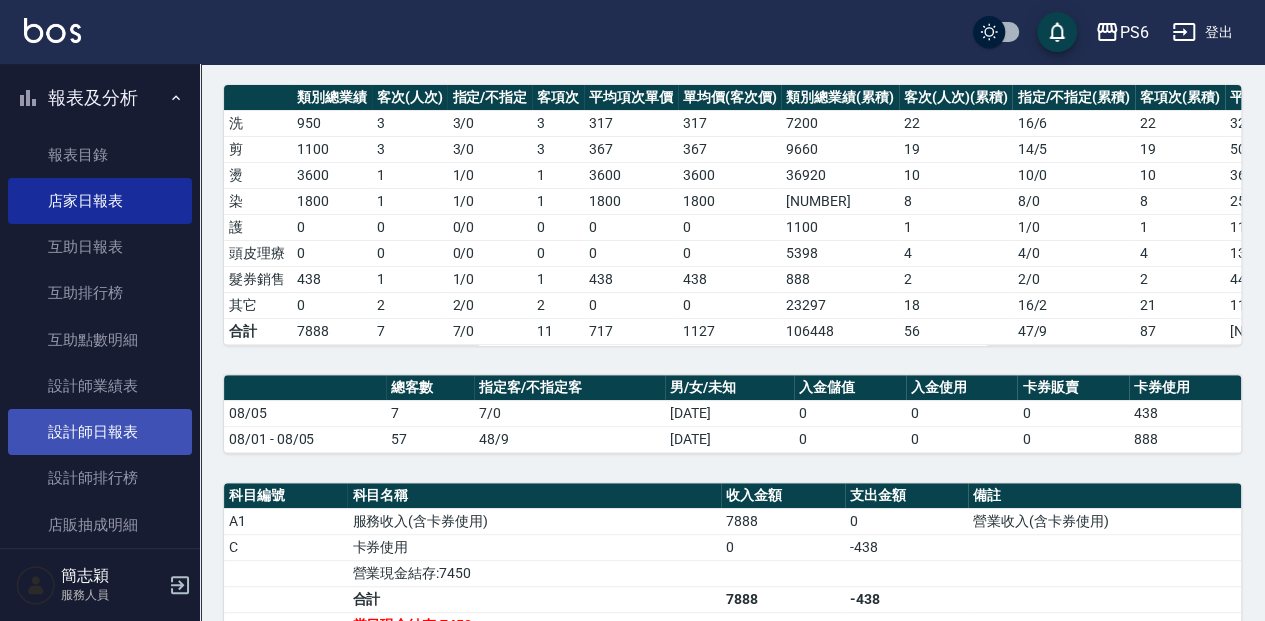 click on "設計師日報表" at bounding box center [100, 432] 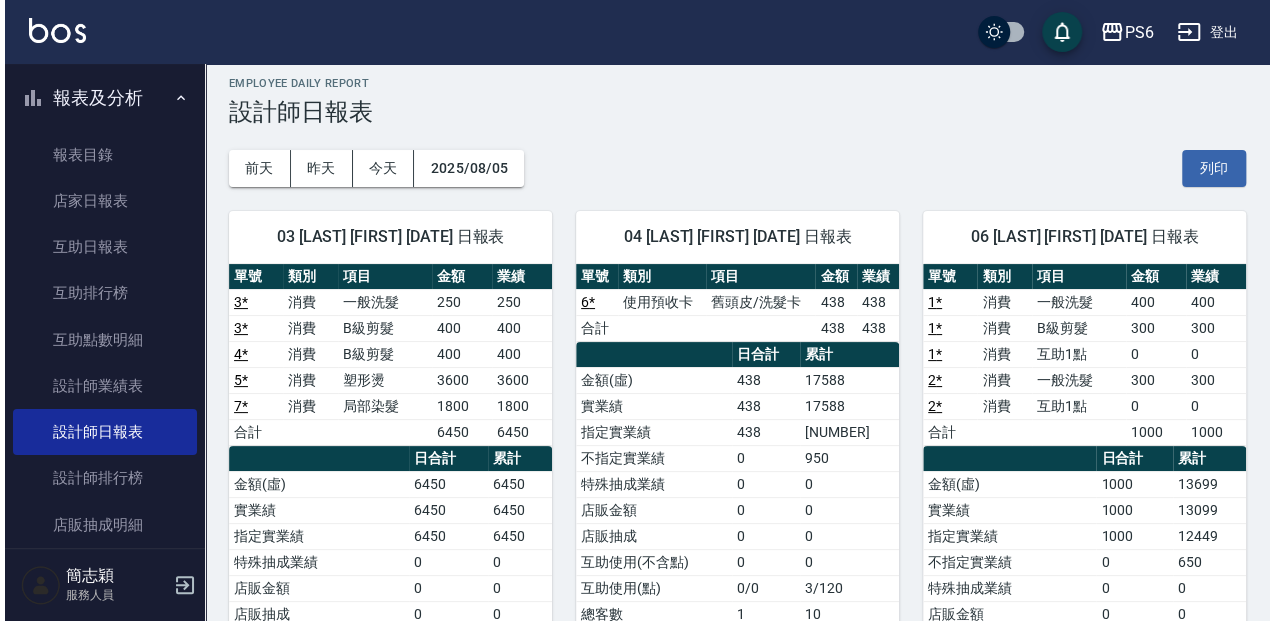 scroll, scrollTop: 0, scrollLeft: 0, axis: both 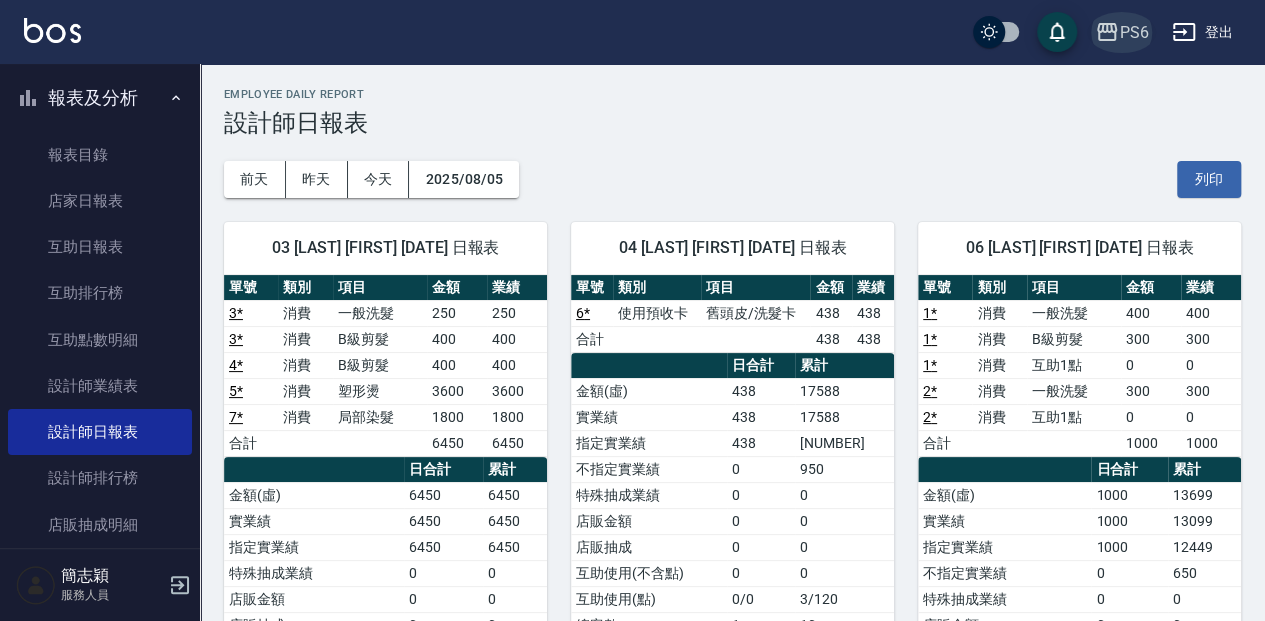 click 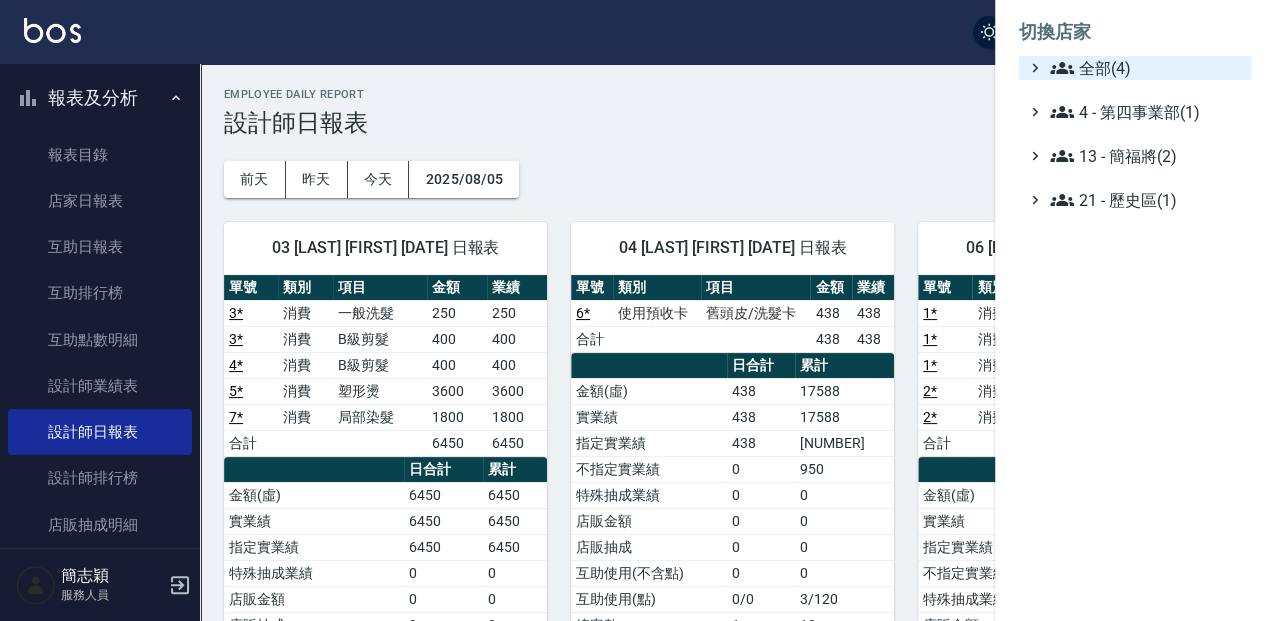 click 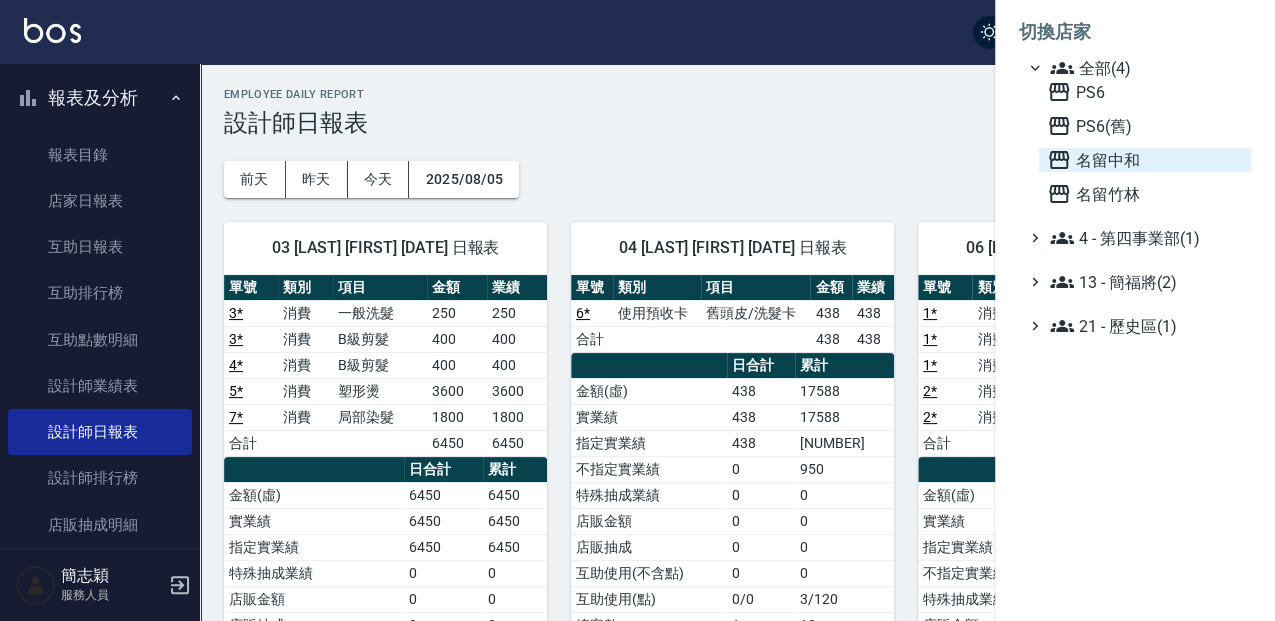 click 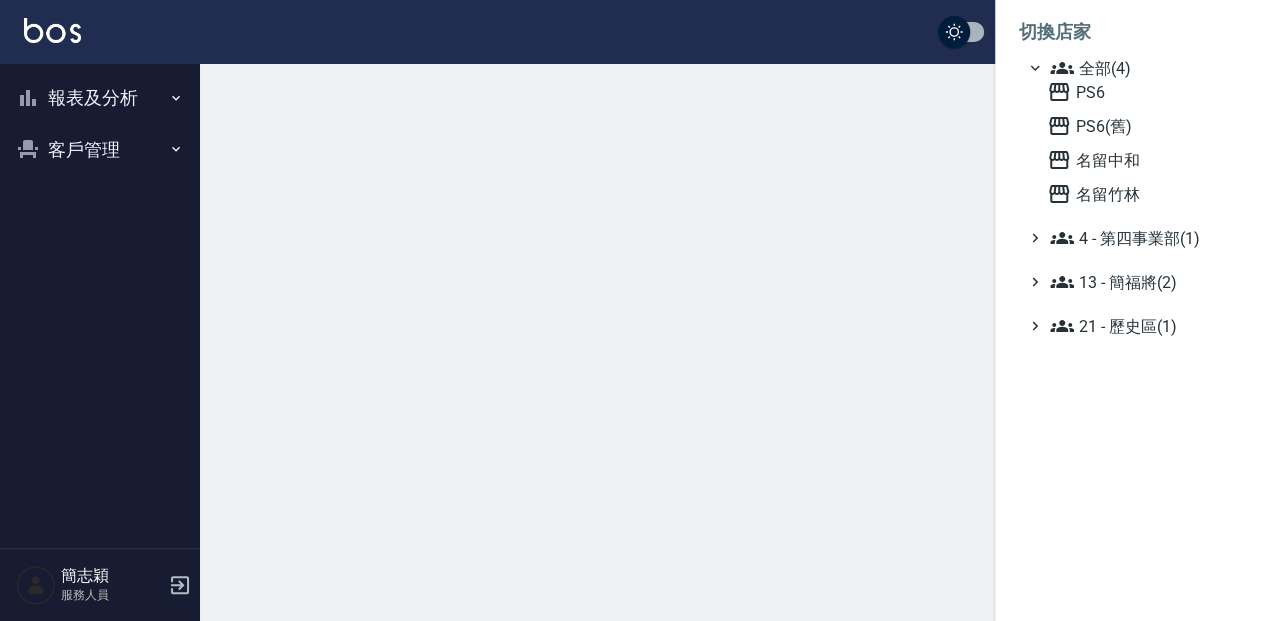 click 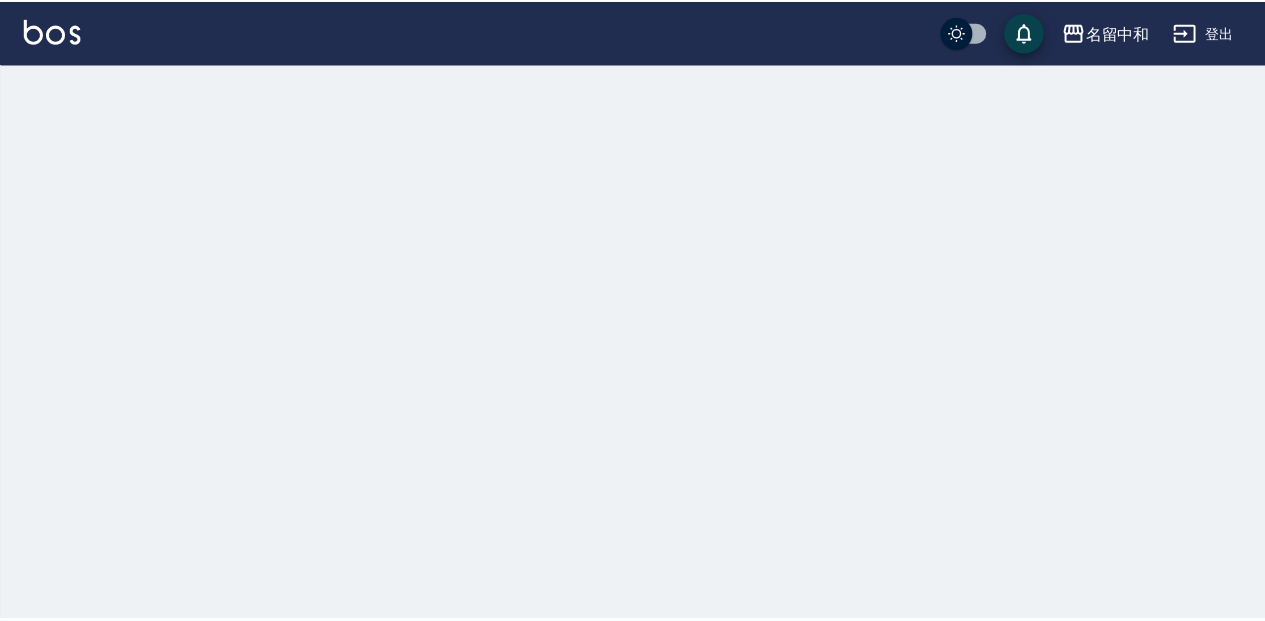 scroll, scrollTop: 0, scrollLeft: 0, axis: both 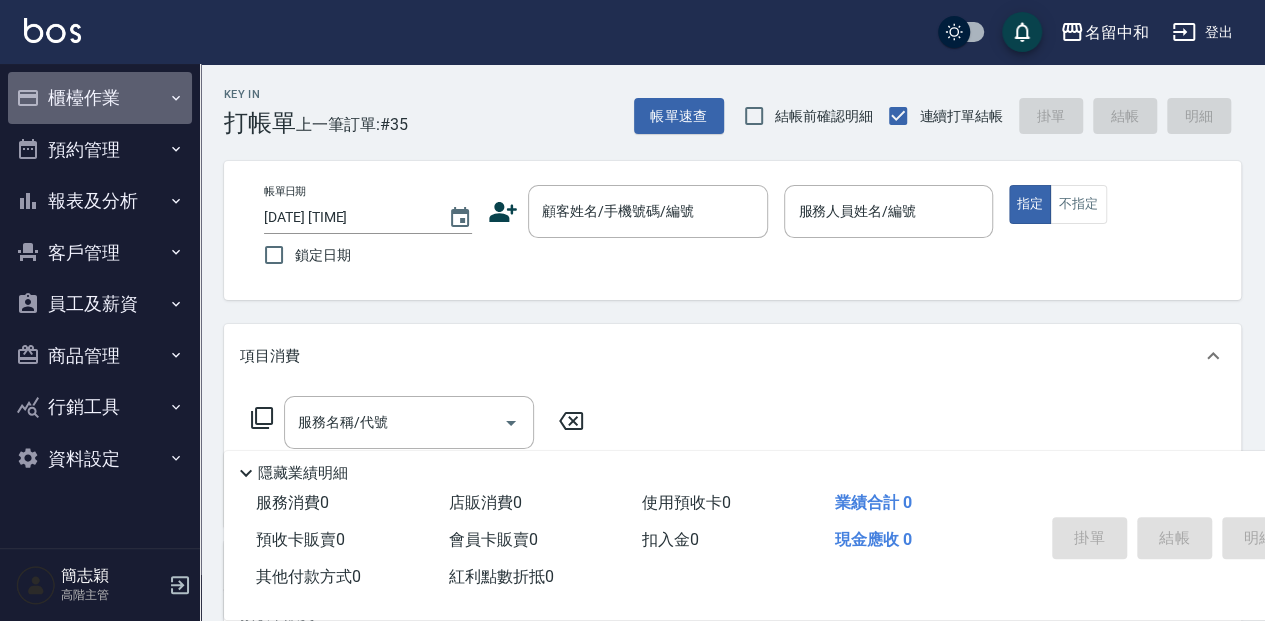 click 